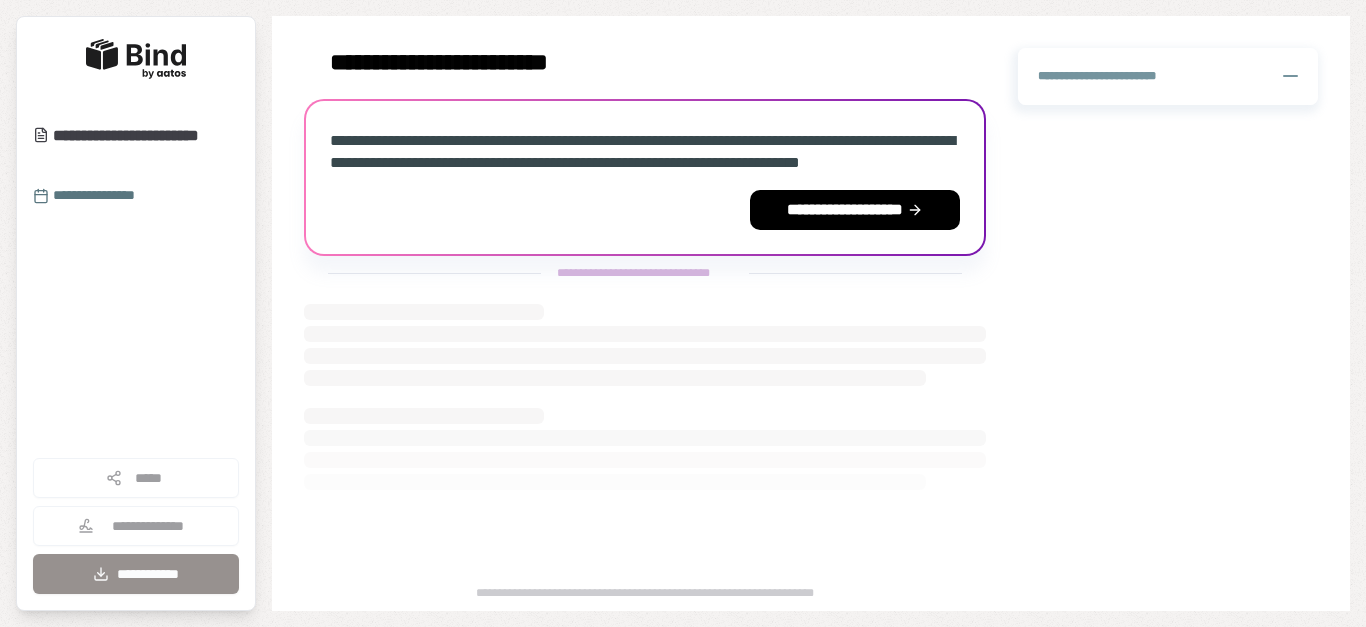 scroll, scrollTop: 0, scrollLeft: 0, axis: both 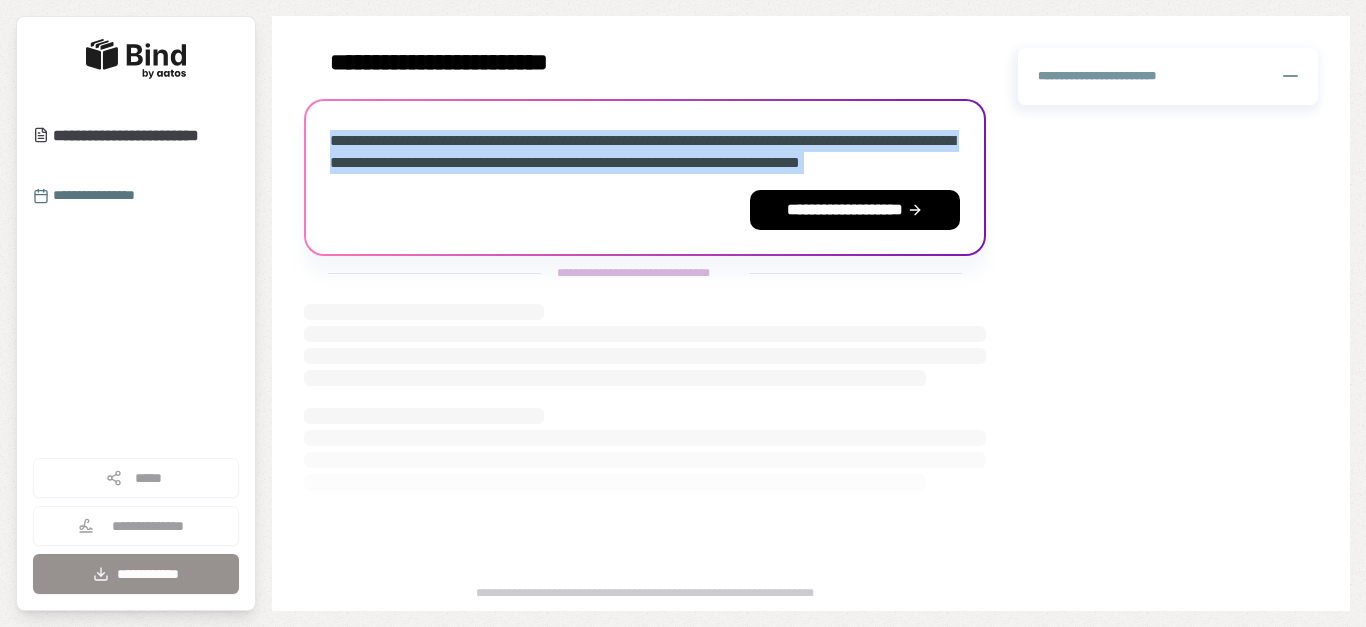 drag, startPoint x: 0, startPoint y: 0, endPoint x: 524, endPoint y: 233, distance: 573.4675 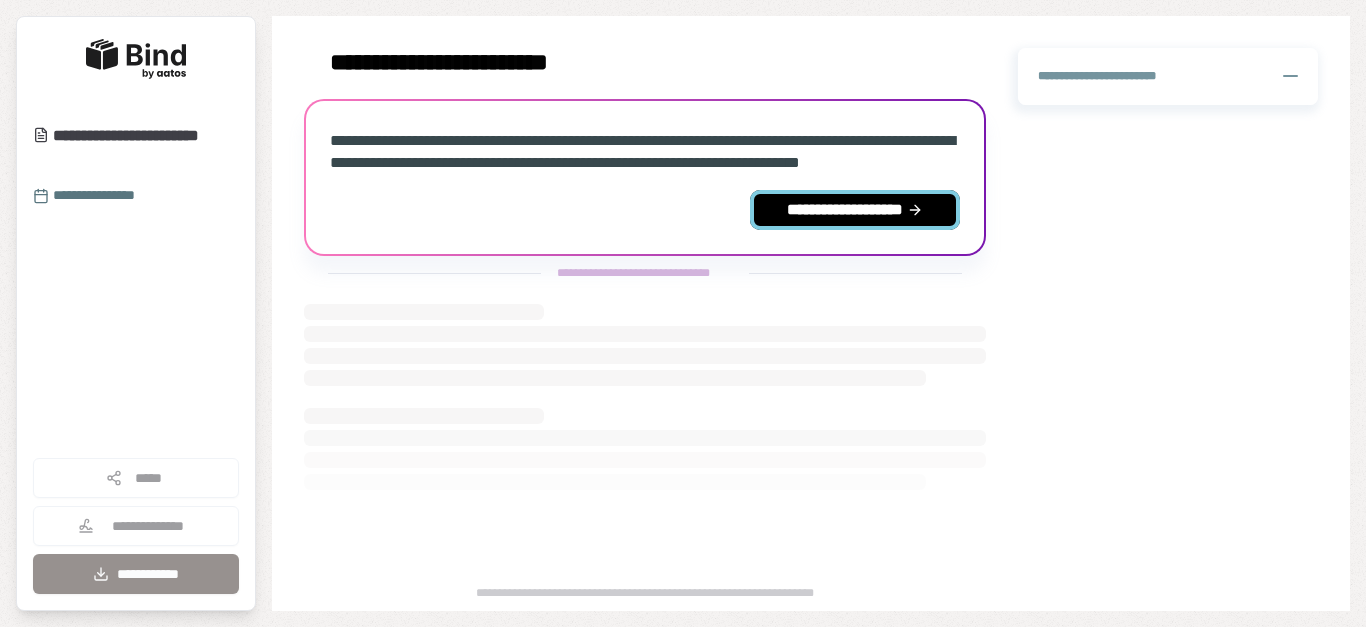 click on "**********" at bounding box center (855, 210) 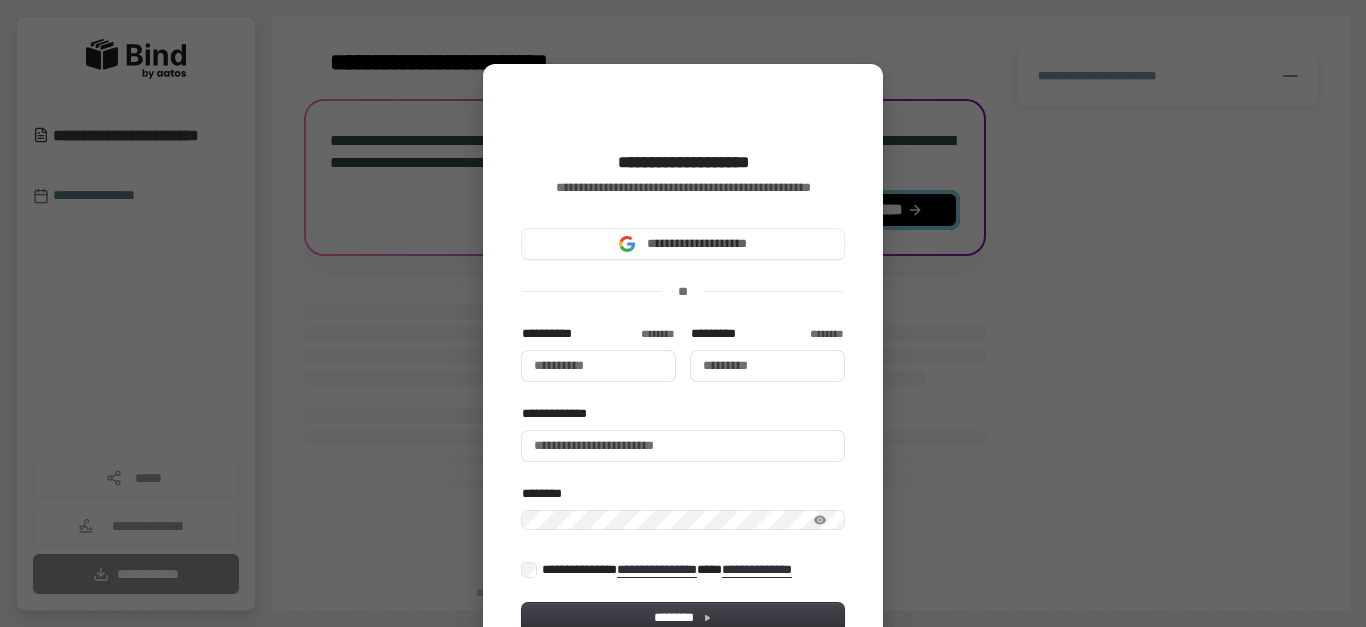 type 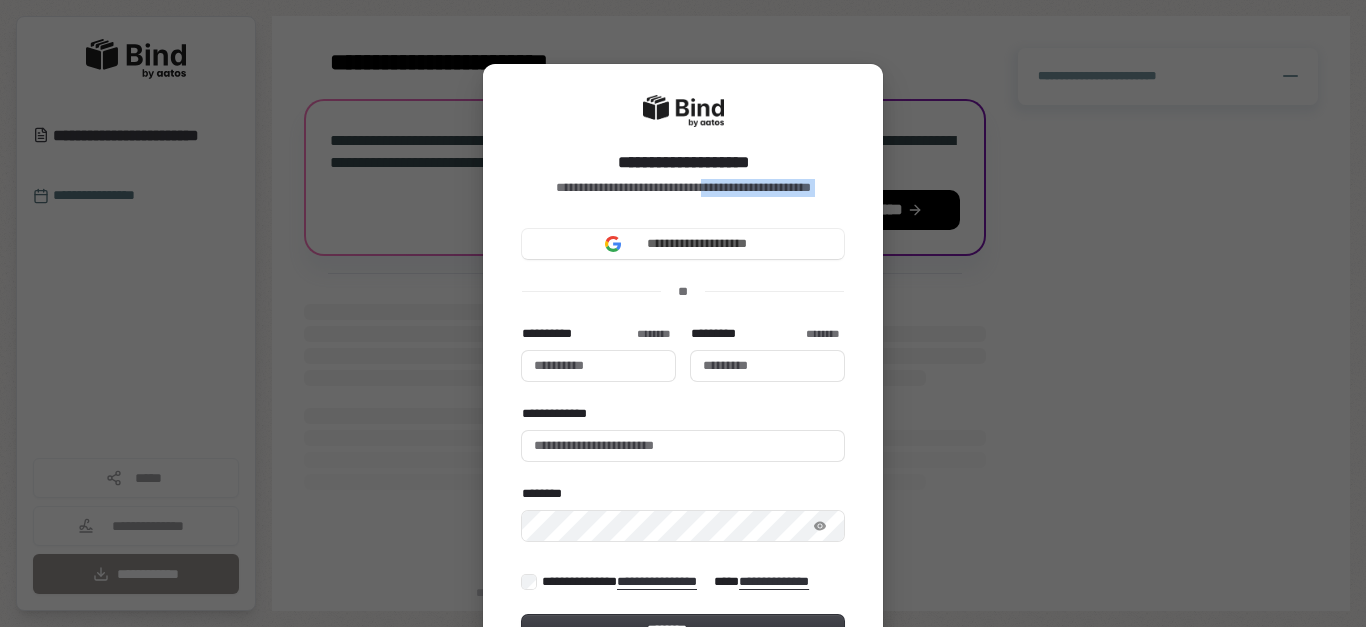 drag, startPoint x: 702, startPoint y: 211, endPoint x: 709, endPoint y: 262, distance: 51.47815 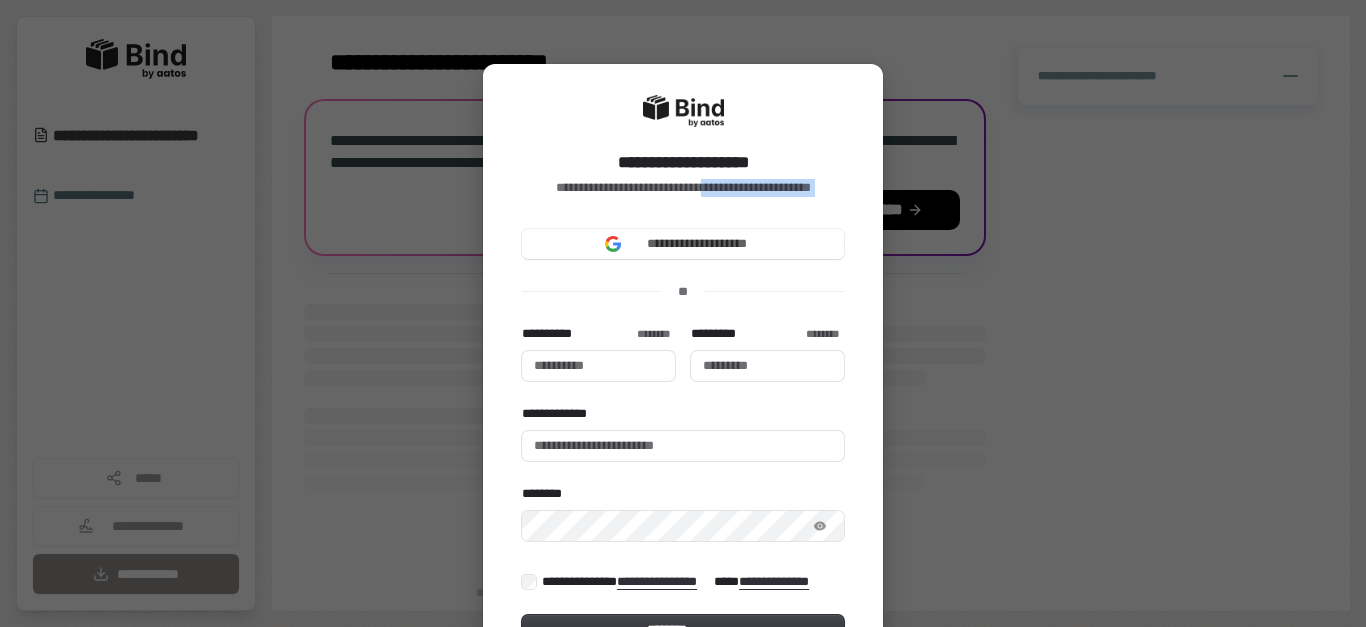 click on "**********" at bounding box center [683, 370] 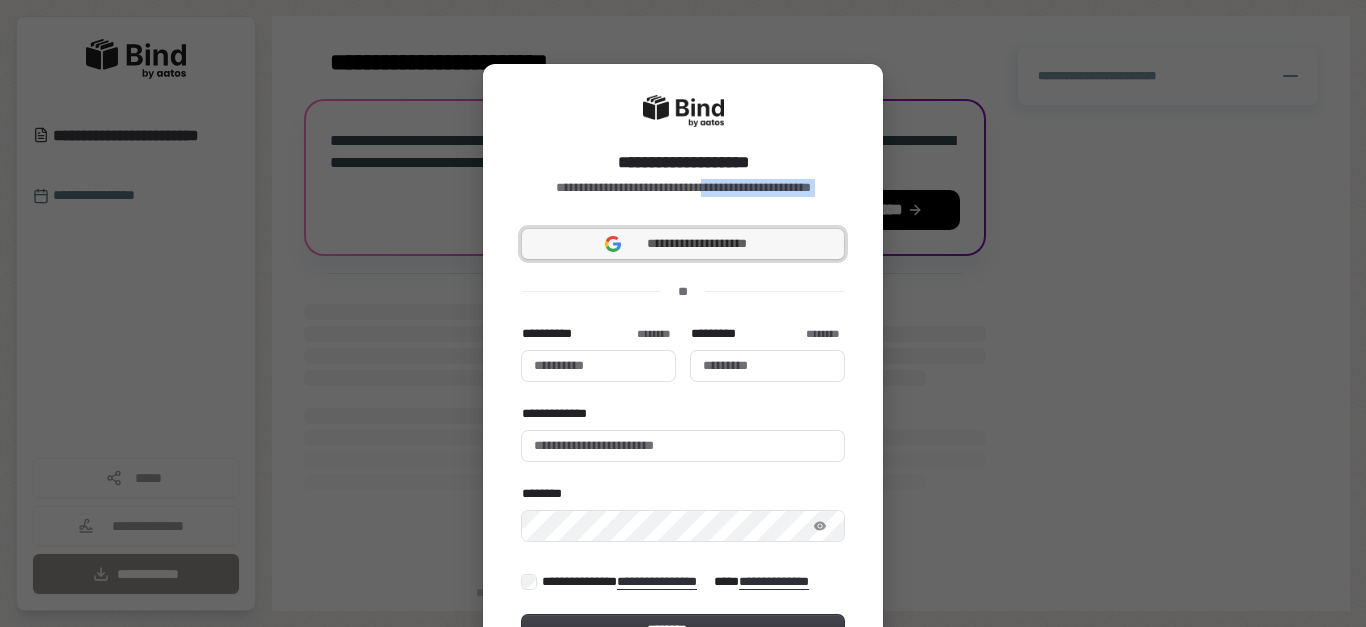 click on "**********" at bounding box center (697, 244) 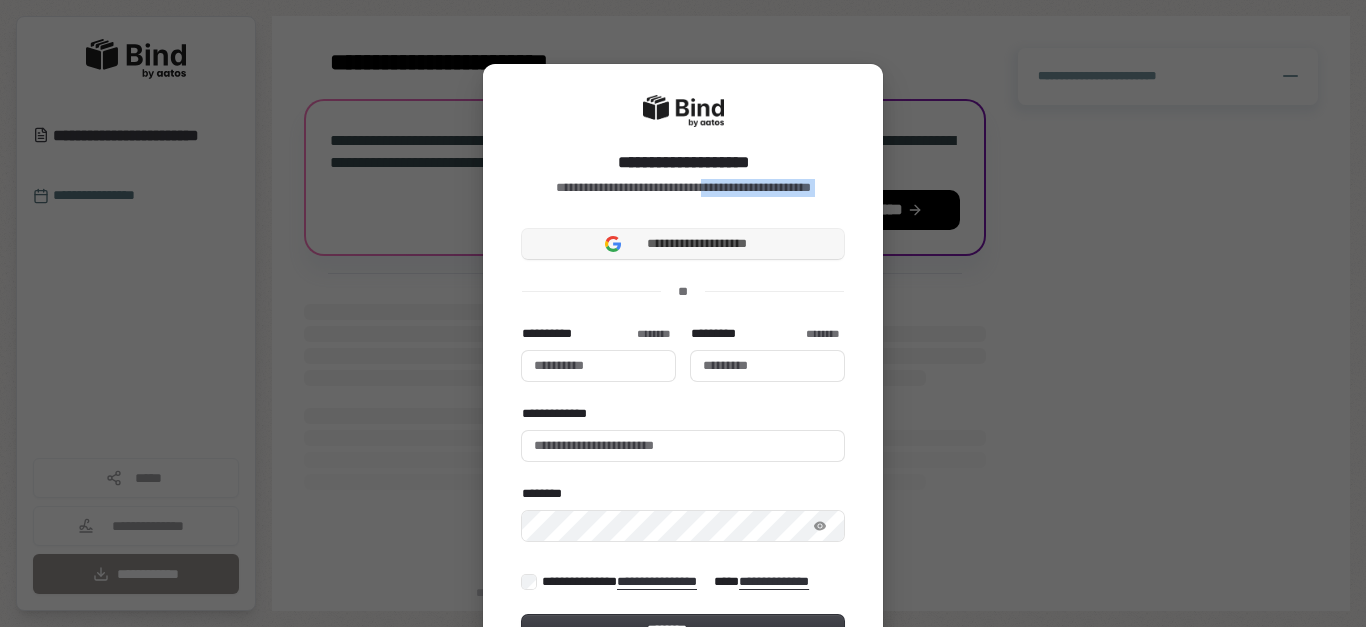 type 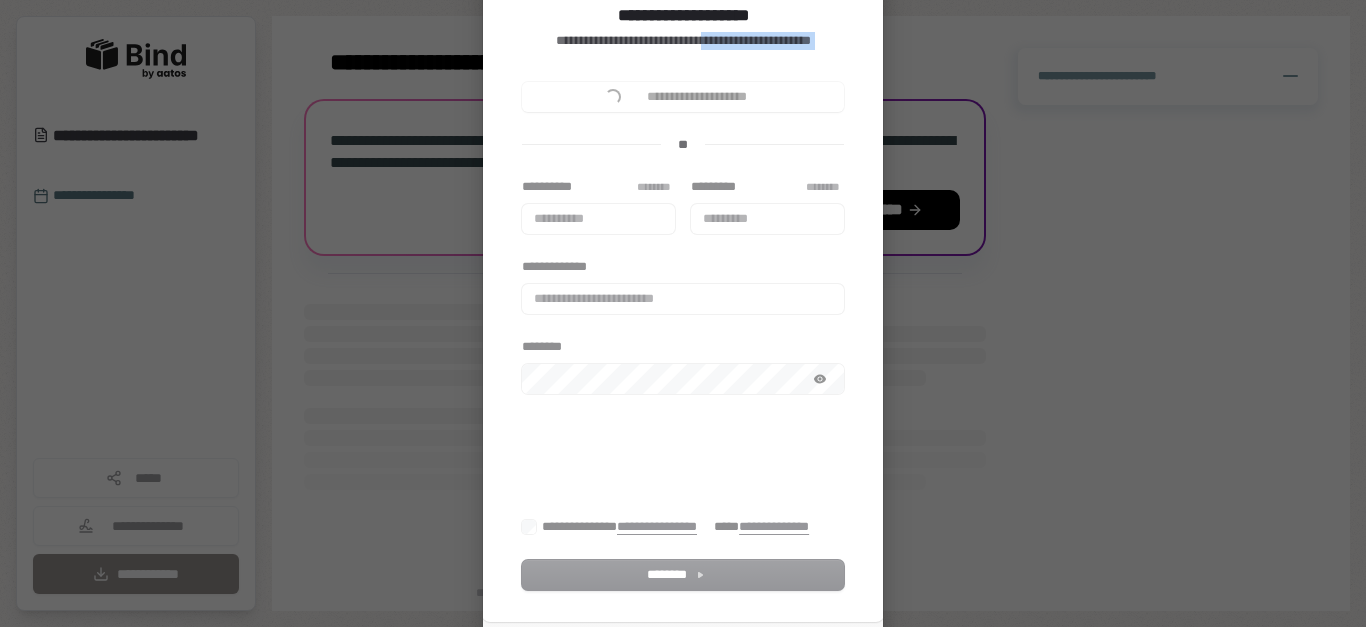scroll, scrollTop: 148, scrollLeft: 0, axis: vertical 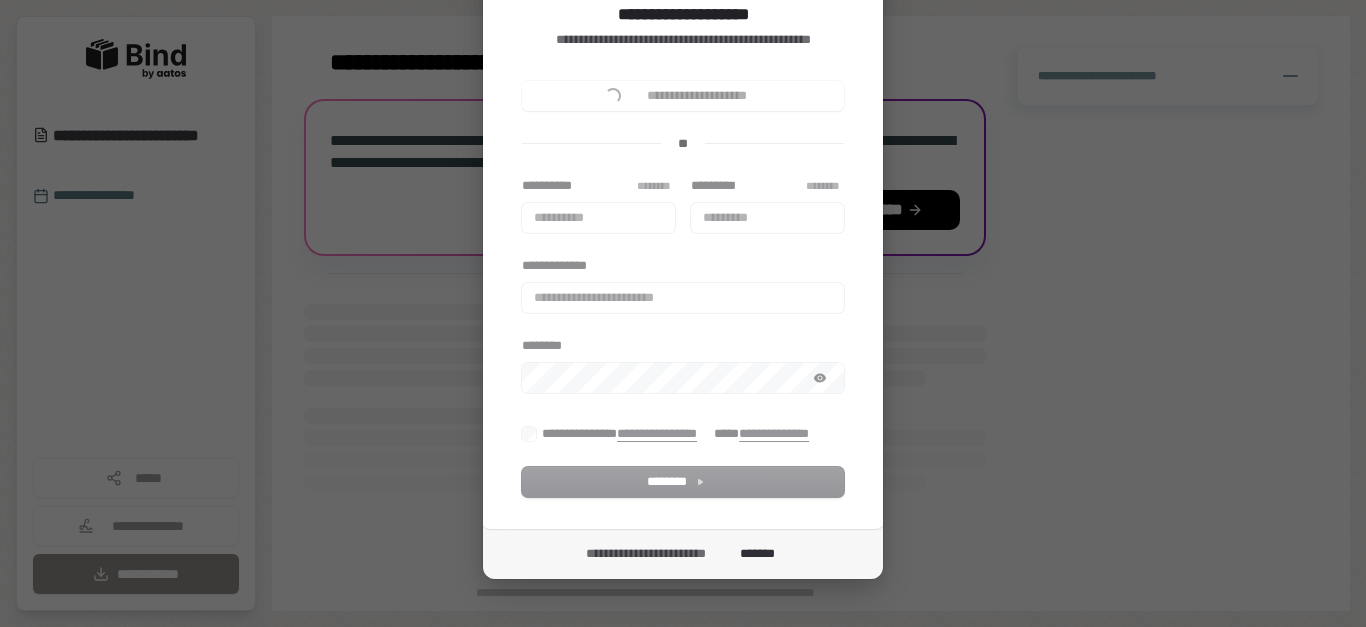 click on "**********" at bounding box center (683, 222) 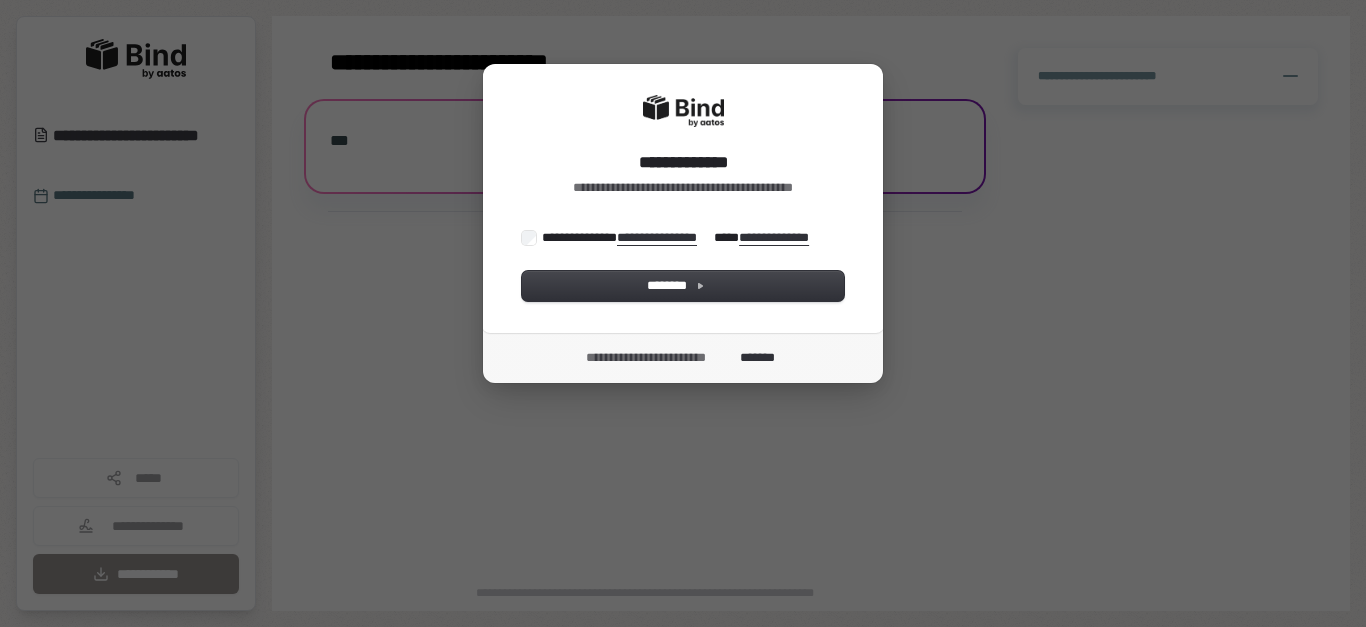 scroll, scrollTop: 0, scrollLeft: 0, axis: both 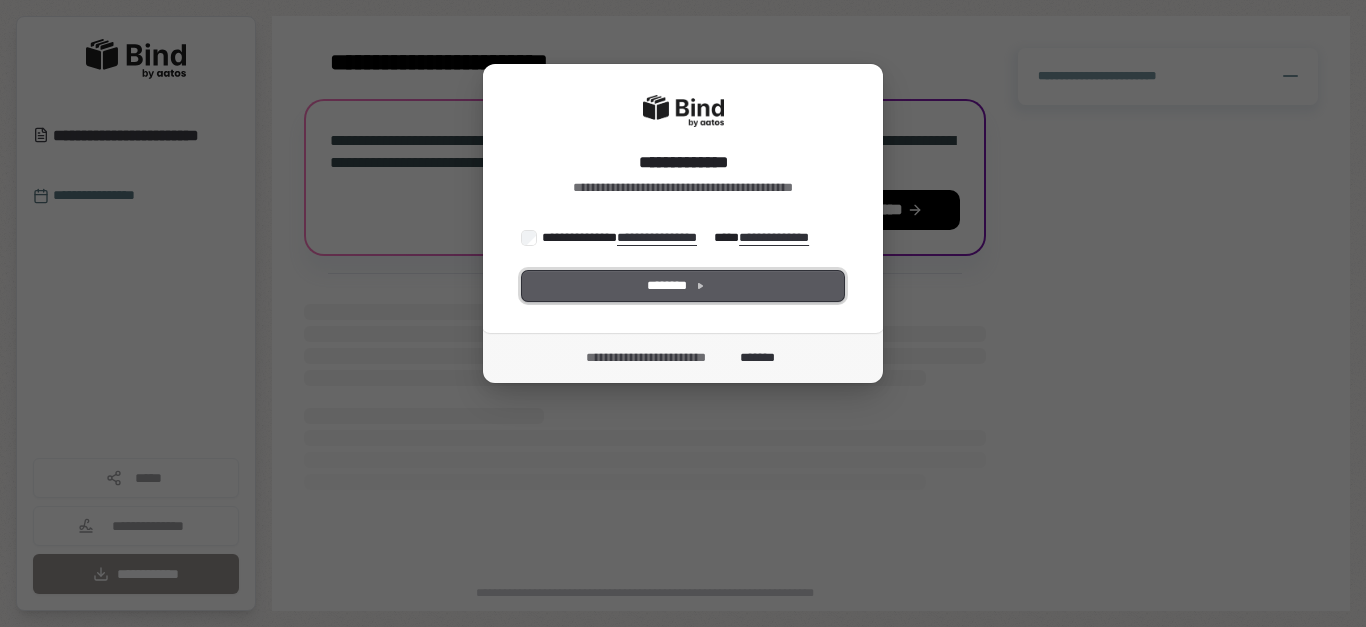 click on "********" at bounding box center [683, 286] 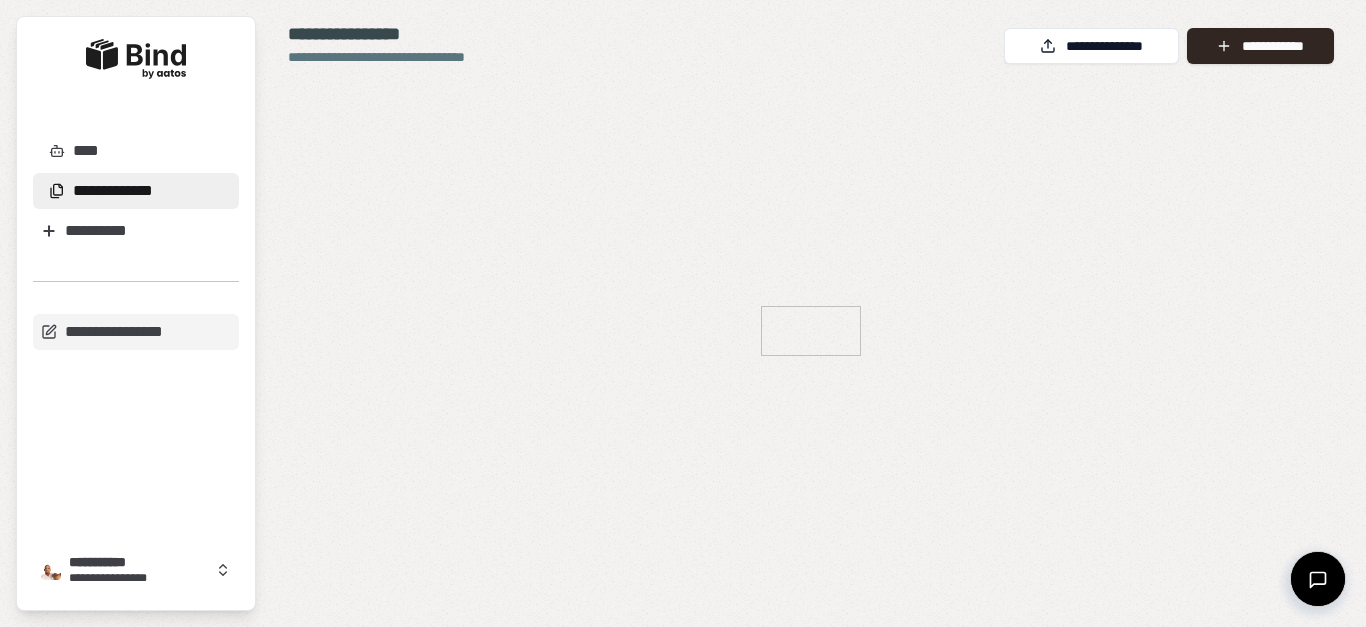 scroll, scrollTop: 0, scrollLeft: 0, axis: both 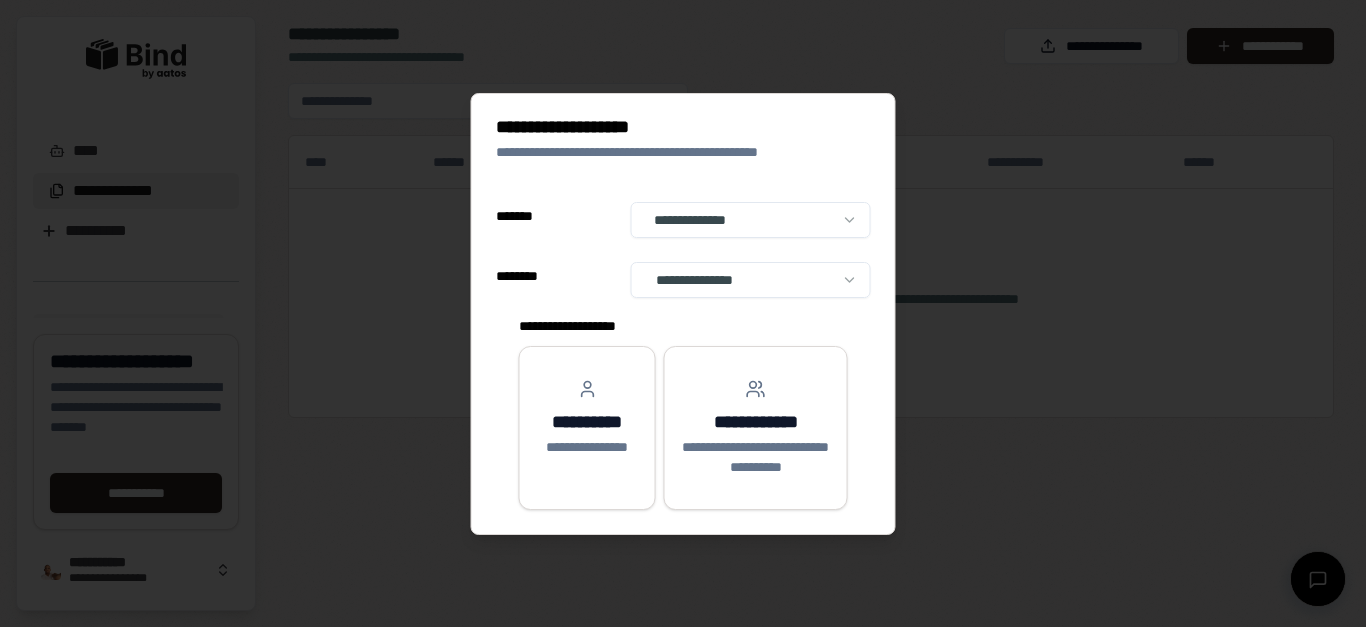 select on "**" 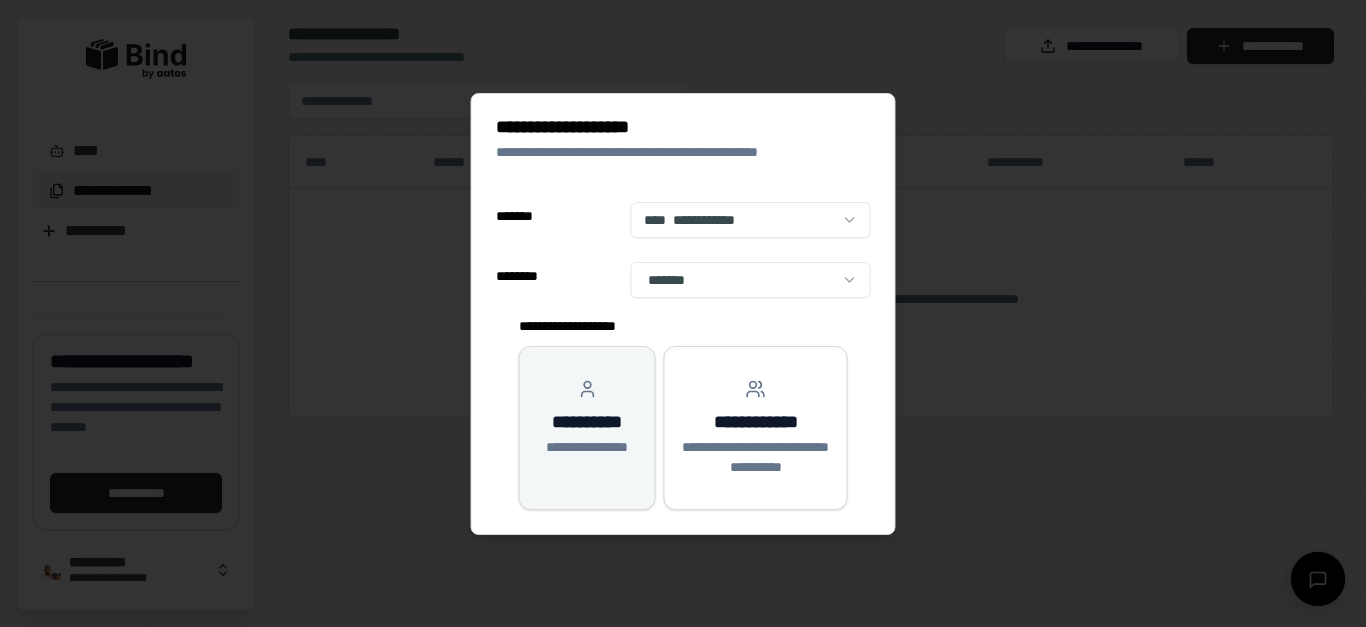 click on "**********" at bounding box center (587, 418) 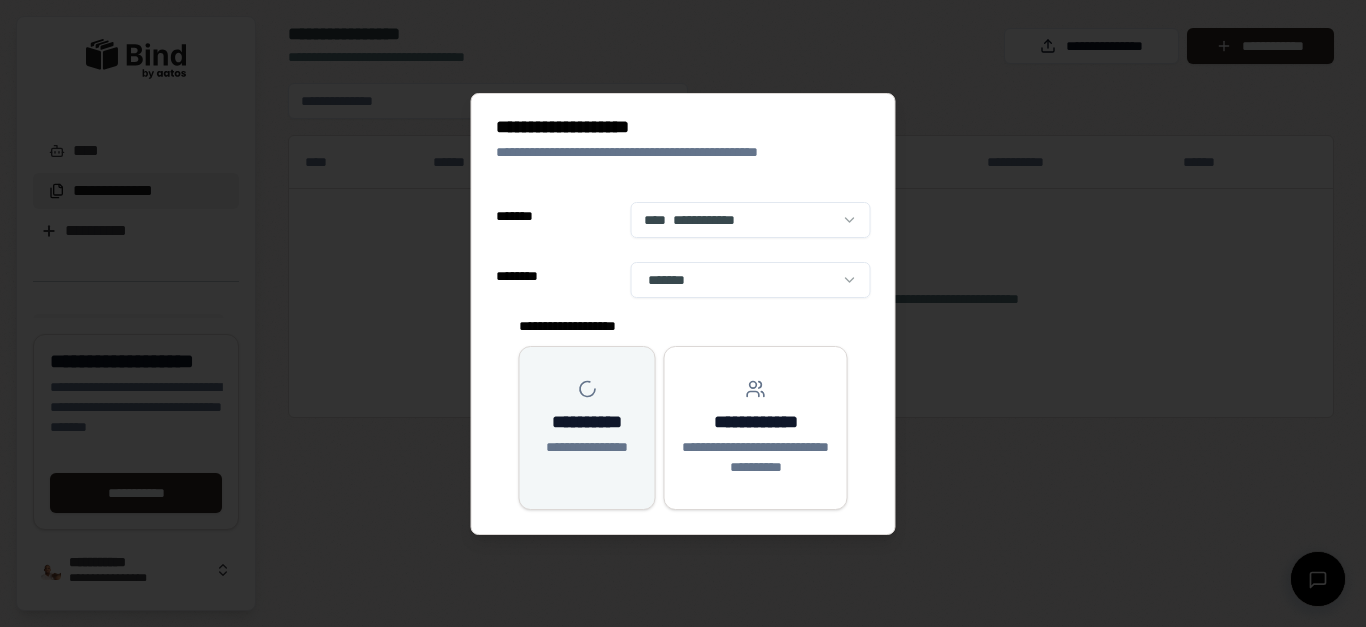 click on "**********" at bounding box center (587, 418) 